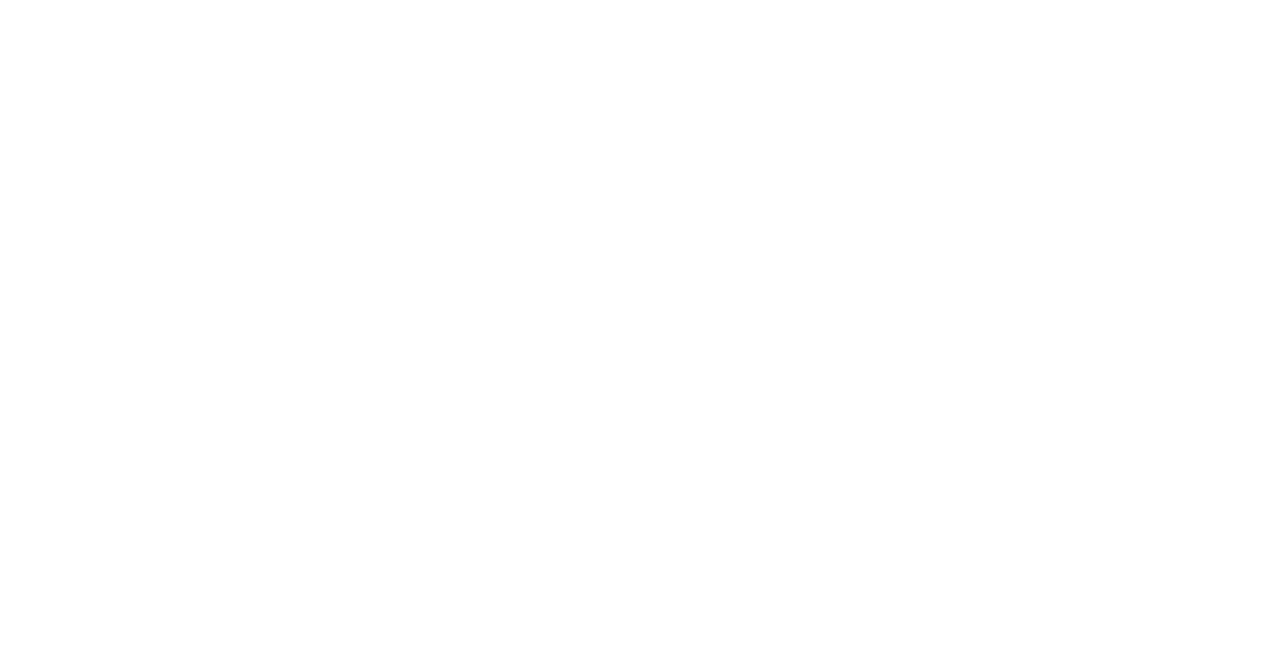 scroll, scrollTop: 0, scrollLeft: 0, axis: both 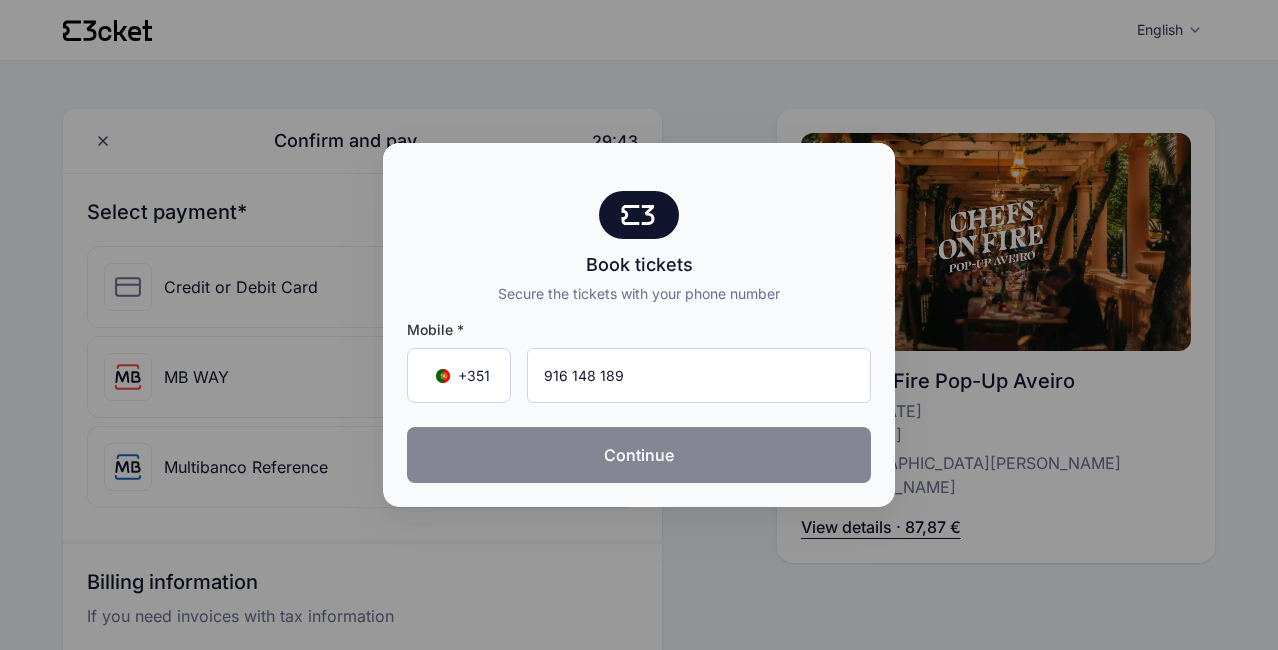 type on "916 148 189" 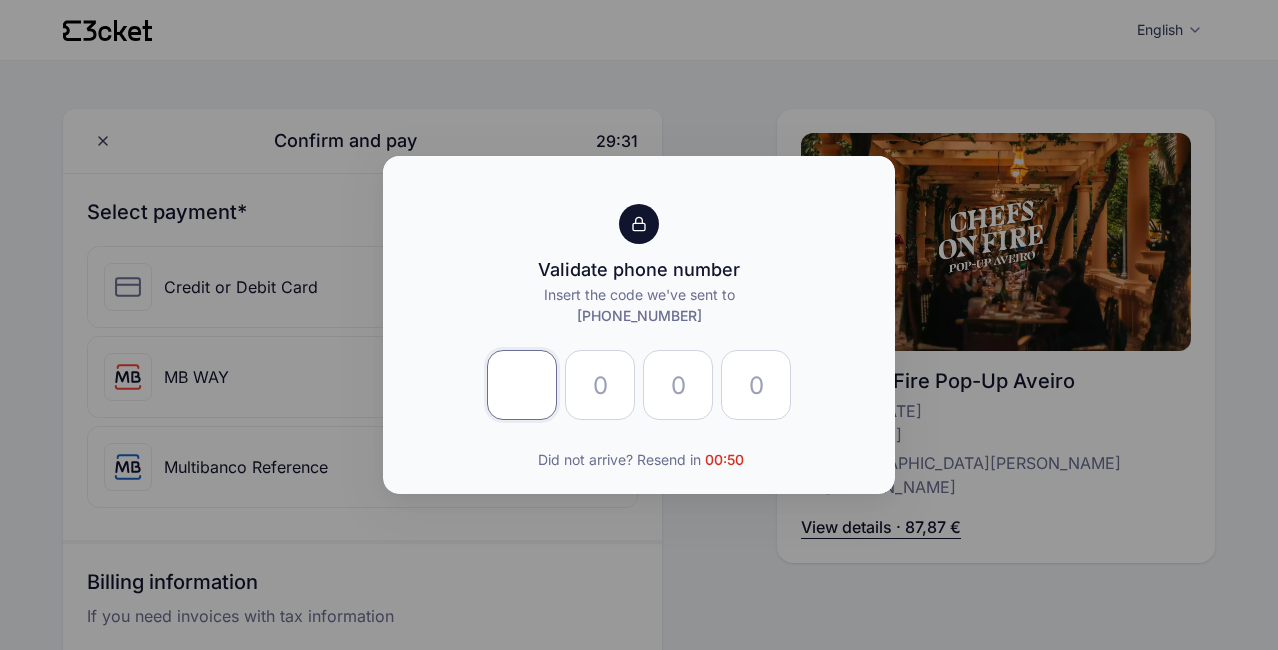 click at bounding box center (522, 385) 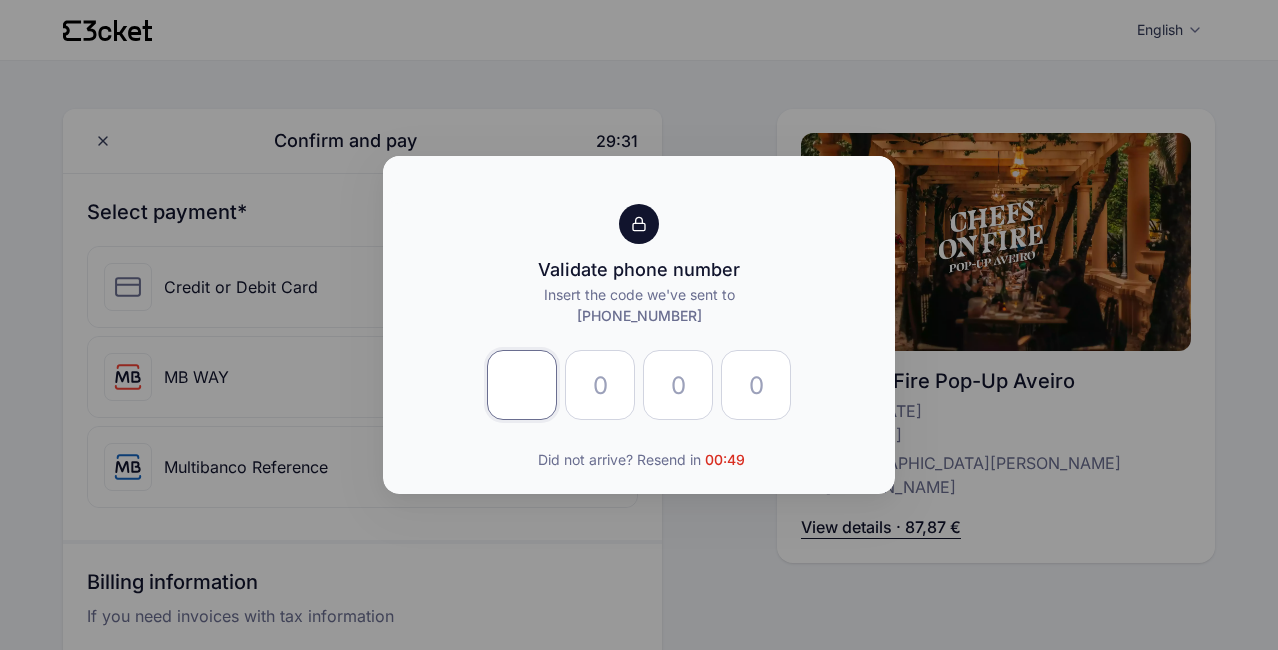 type on "4" 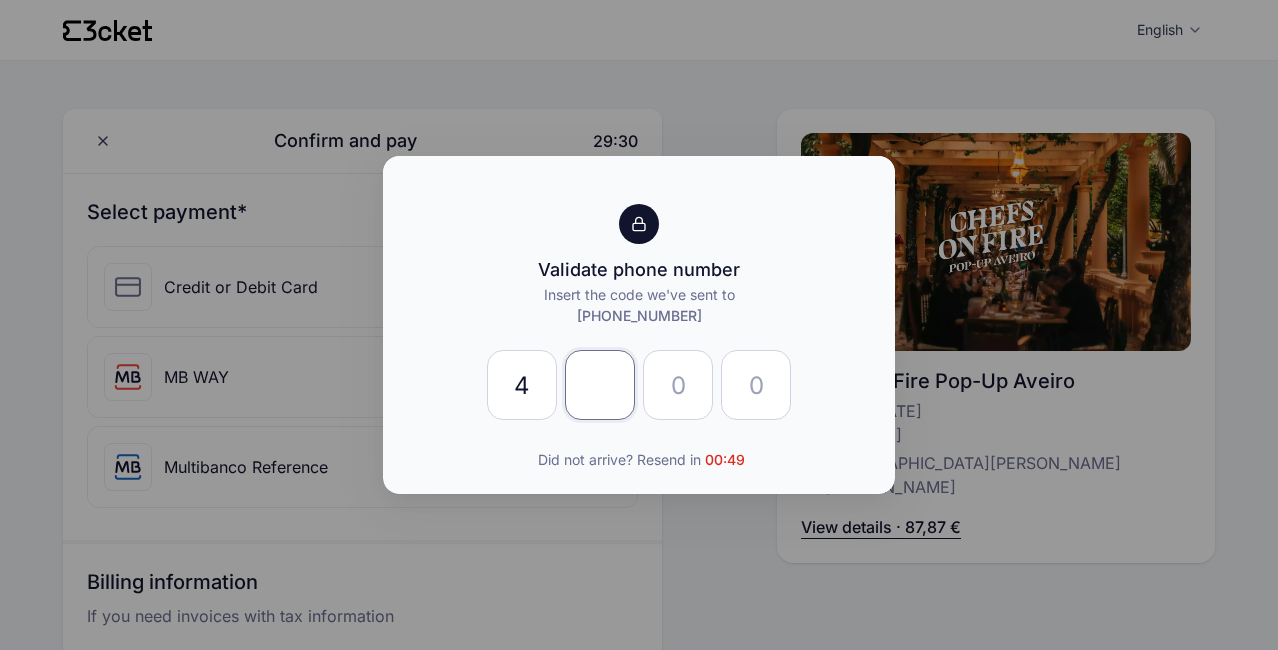 type on "1" 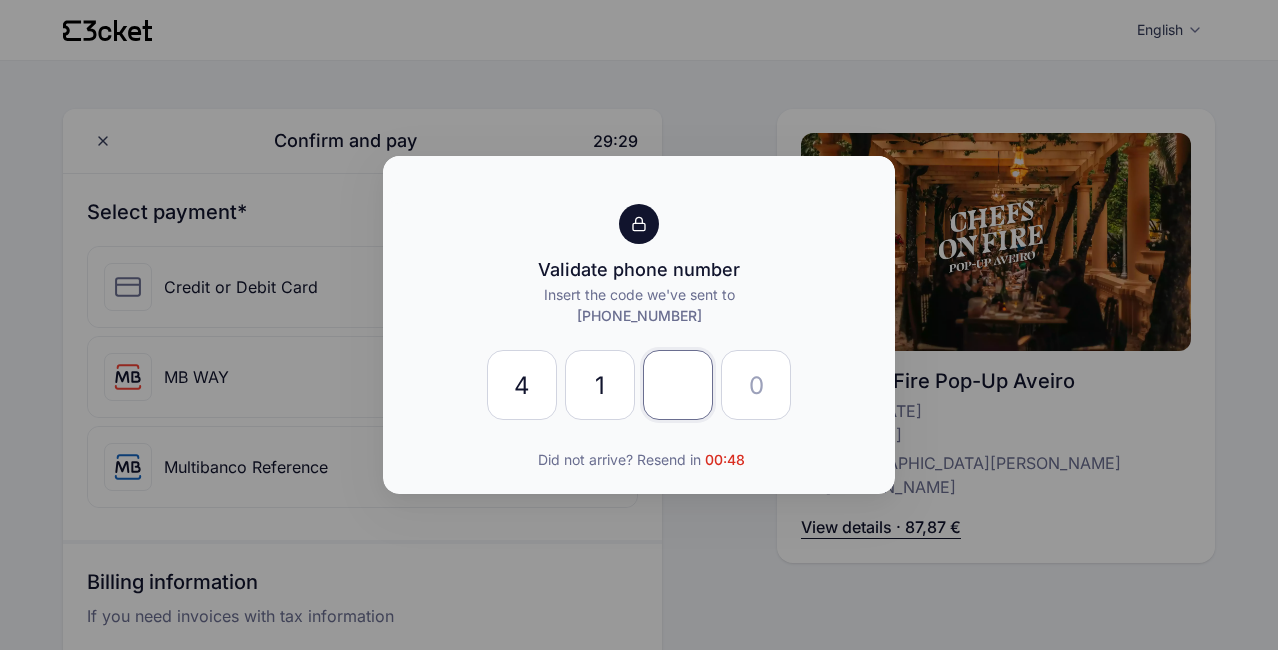 type on "0" 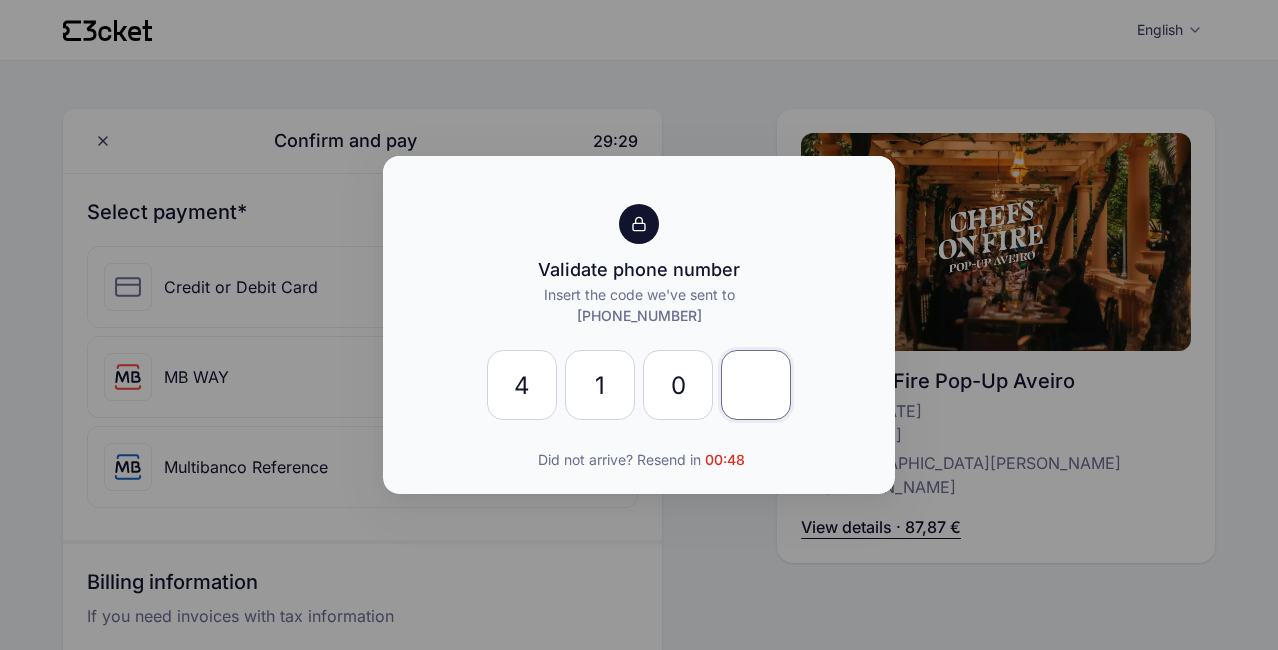 type on "0" 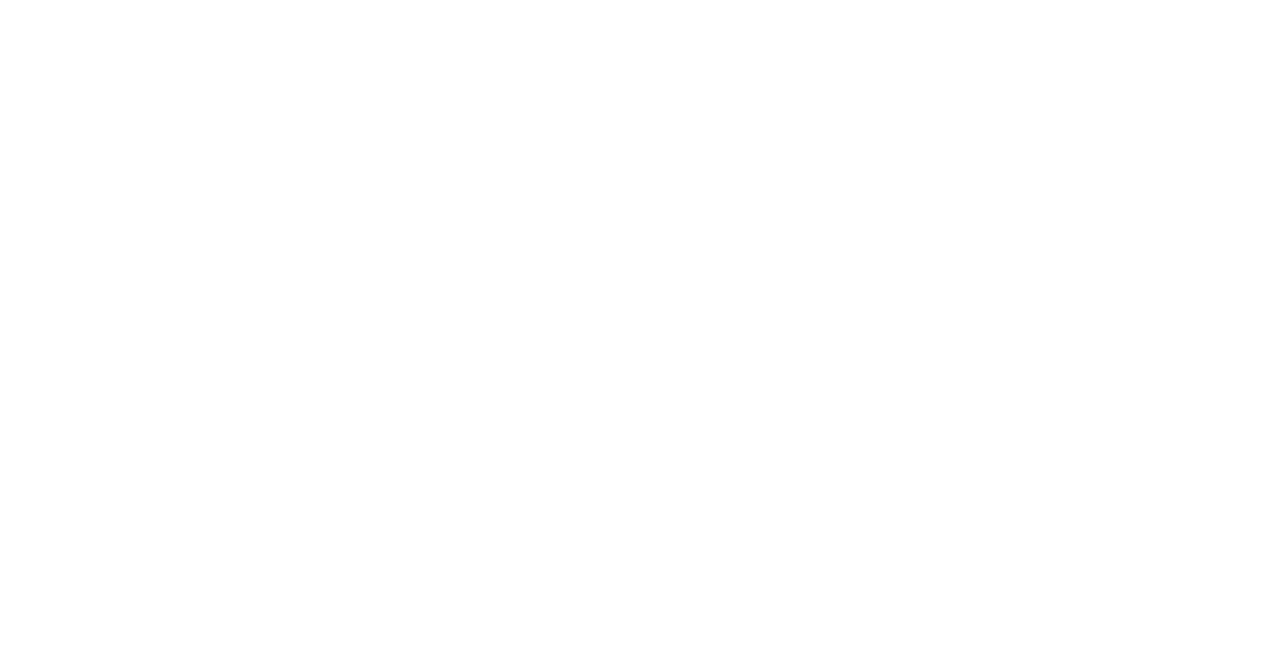 scroll, scrollTop: 0, scrollLeft: 0, axis: both 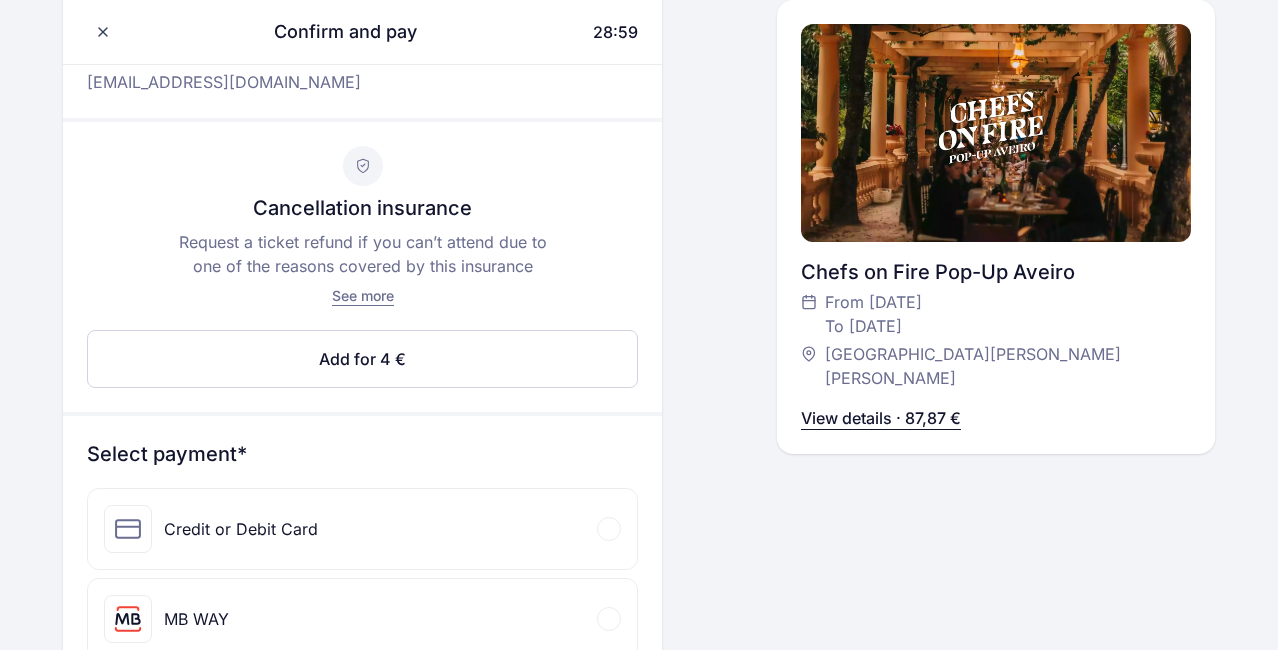 click on "Credit or Debit Card" at bounding box center (362, 529) 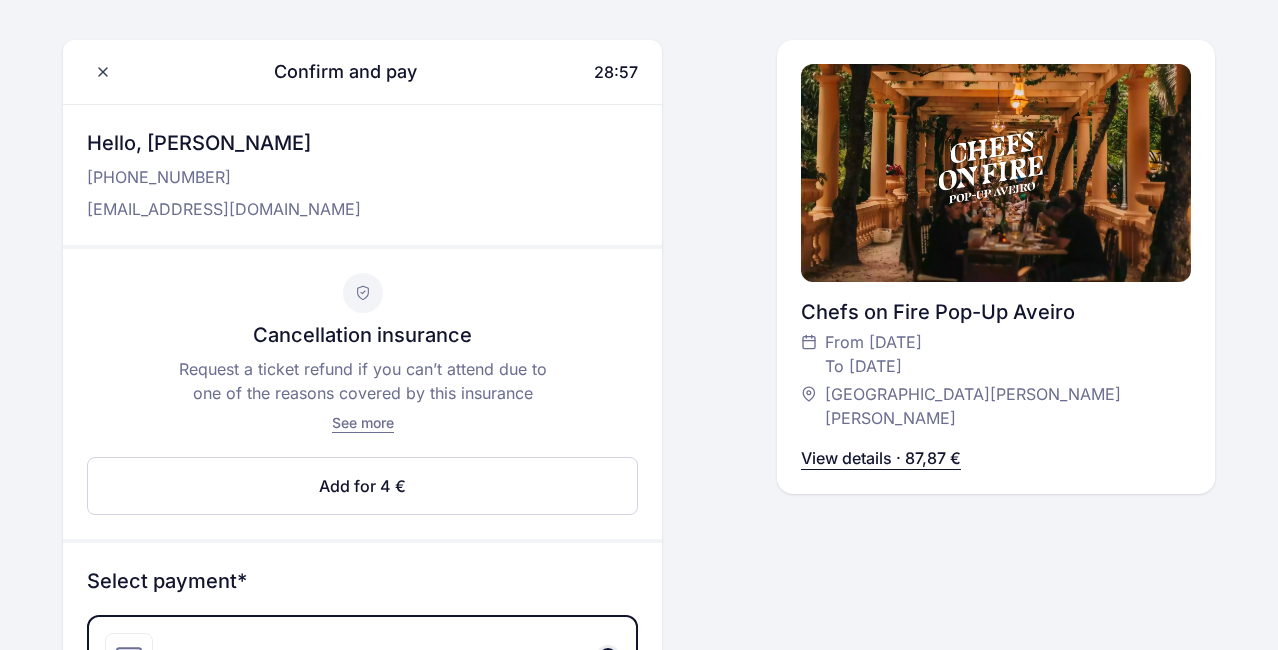 scroll, scrollTop: 0, scrollLeft: 0, axis: both 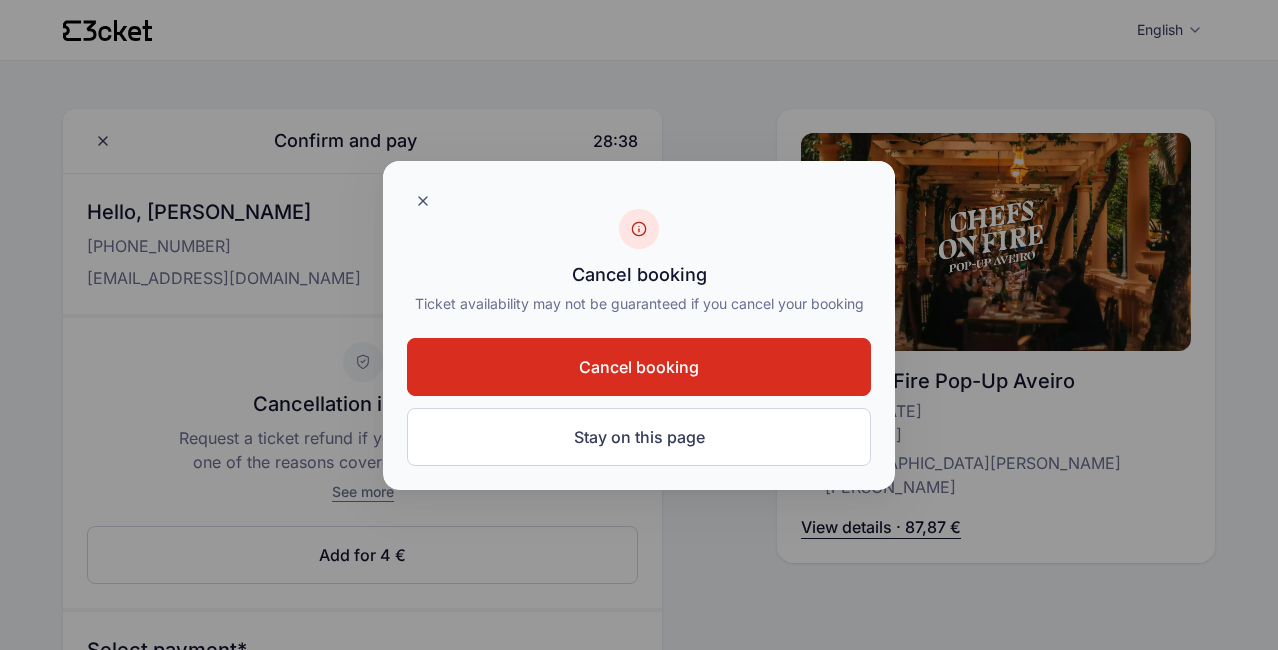 click on "Cancel booking" at bounding box center (639, 367) 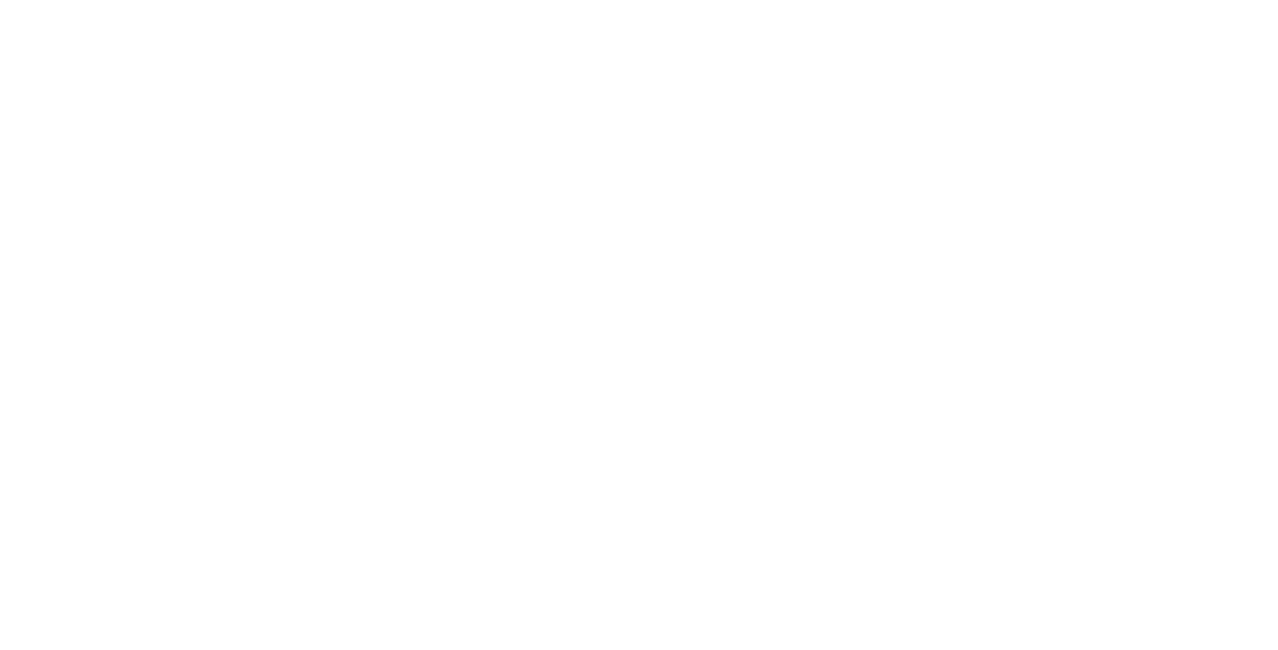 scroll, scrollTop: 0, scrollLeft: 0, axis: both 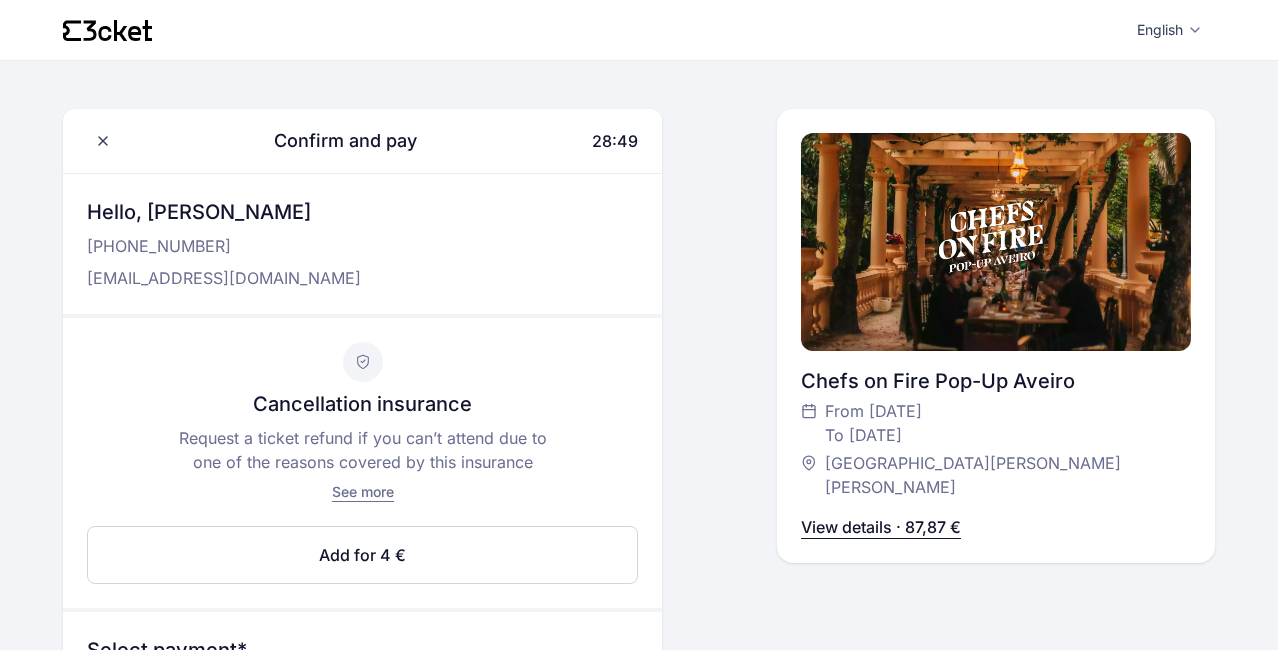 click on "View details · 87,87 €" at bounding box center [881, 527] 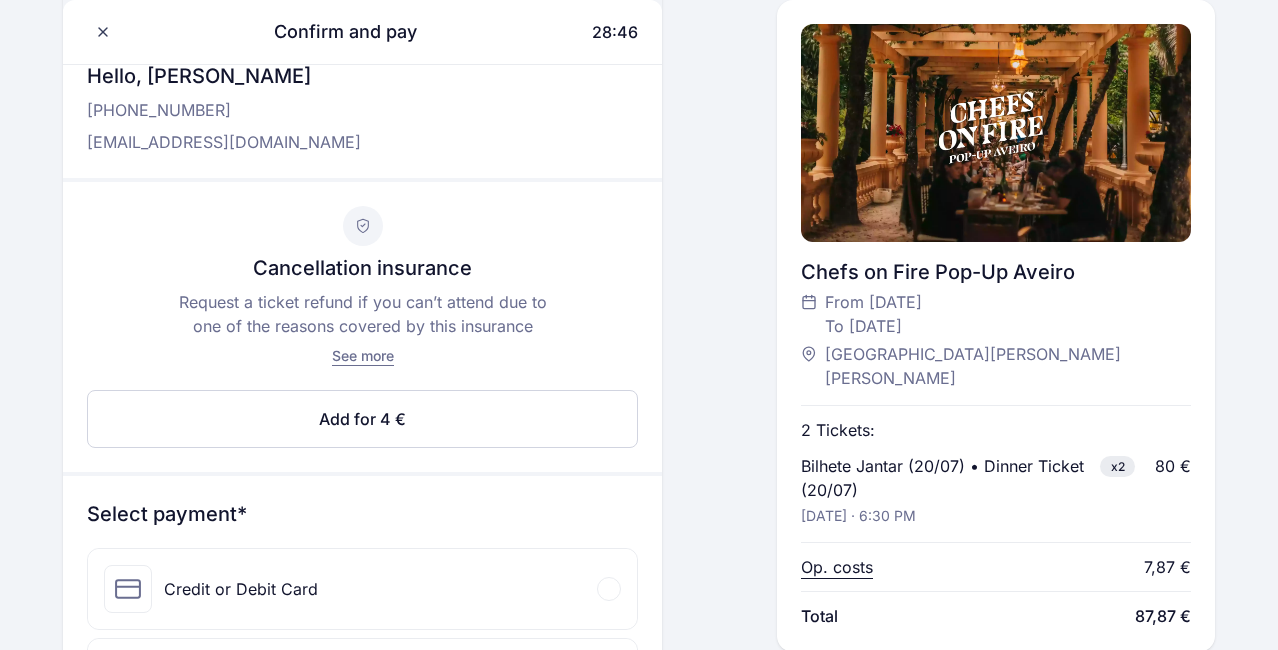 scroll, scrollTop: 139, scrollLeft: 0, axis: vertical 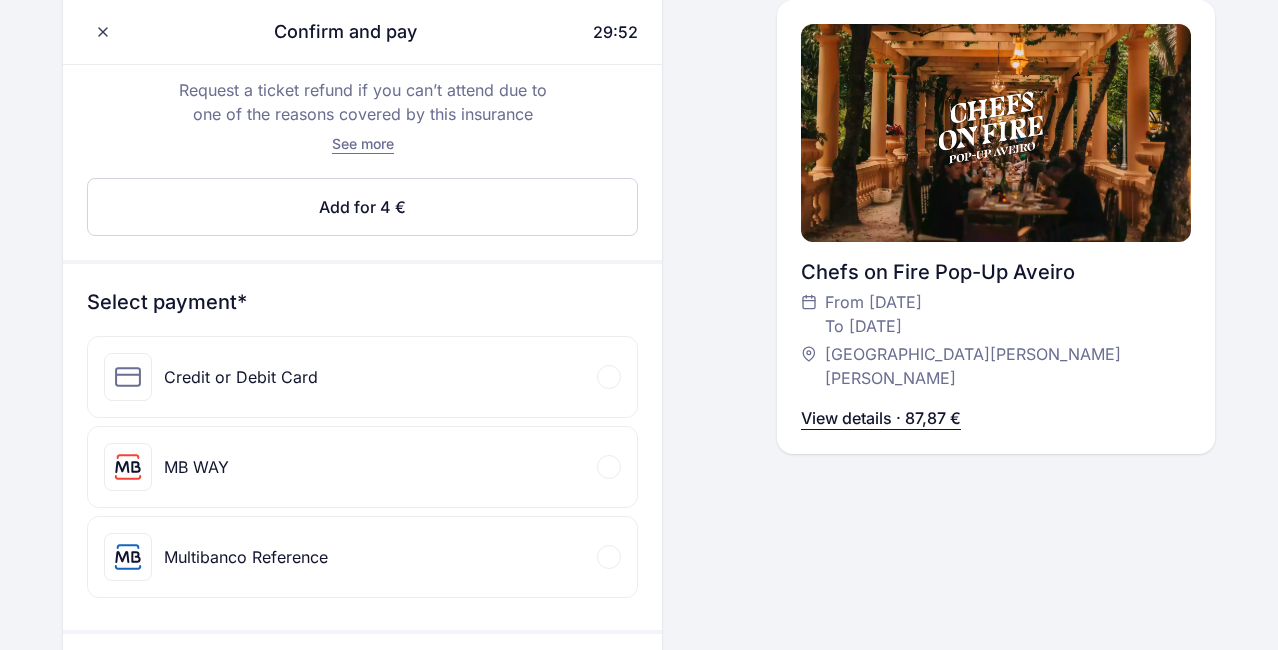 click on "View details · 87,87 €" at bounding box center [881, 418] 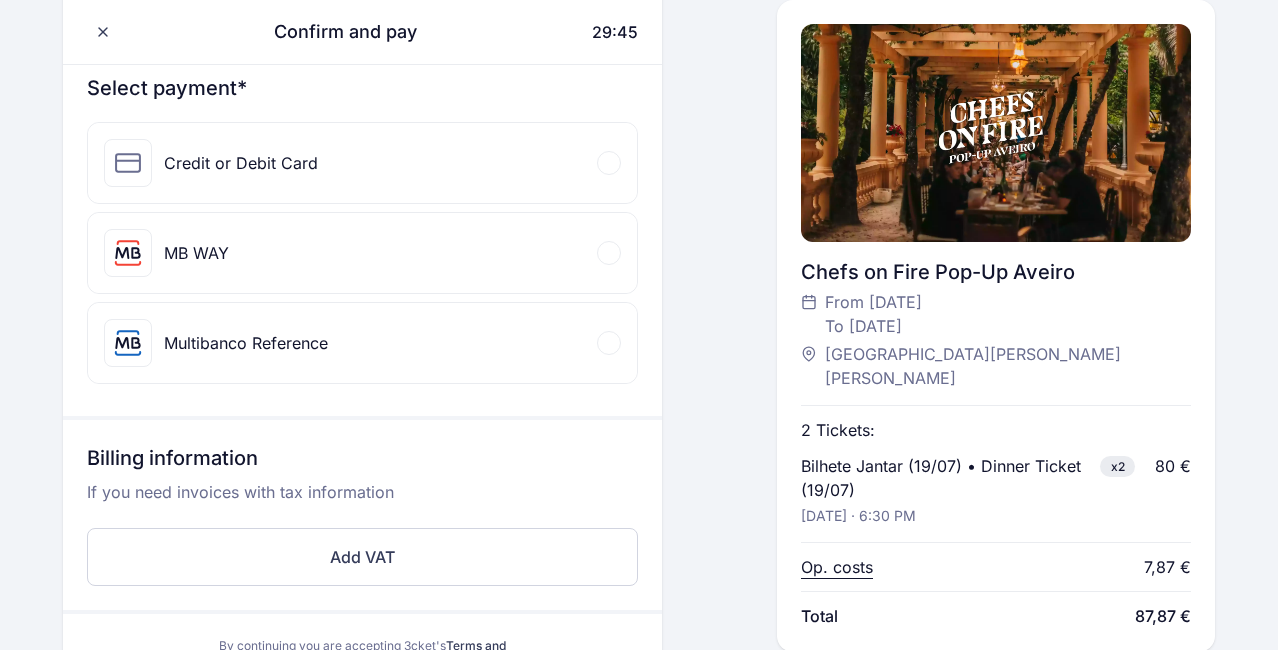 scroll, scrollTop: 557, scrollLeft: 0, axis: vertical 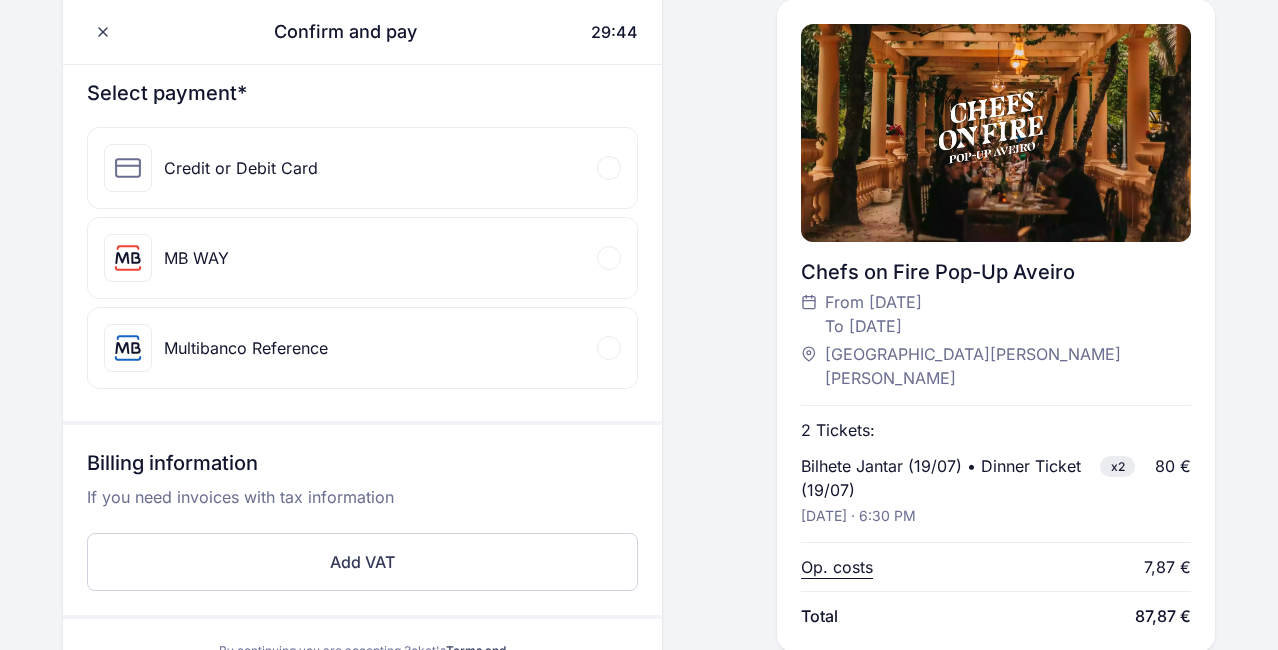 click on "Credit or Debit Card" at bounding box center (362, 168) 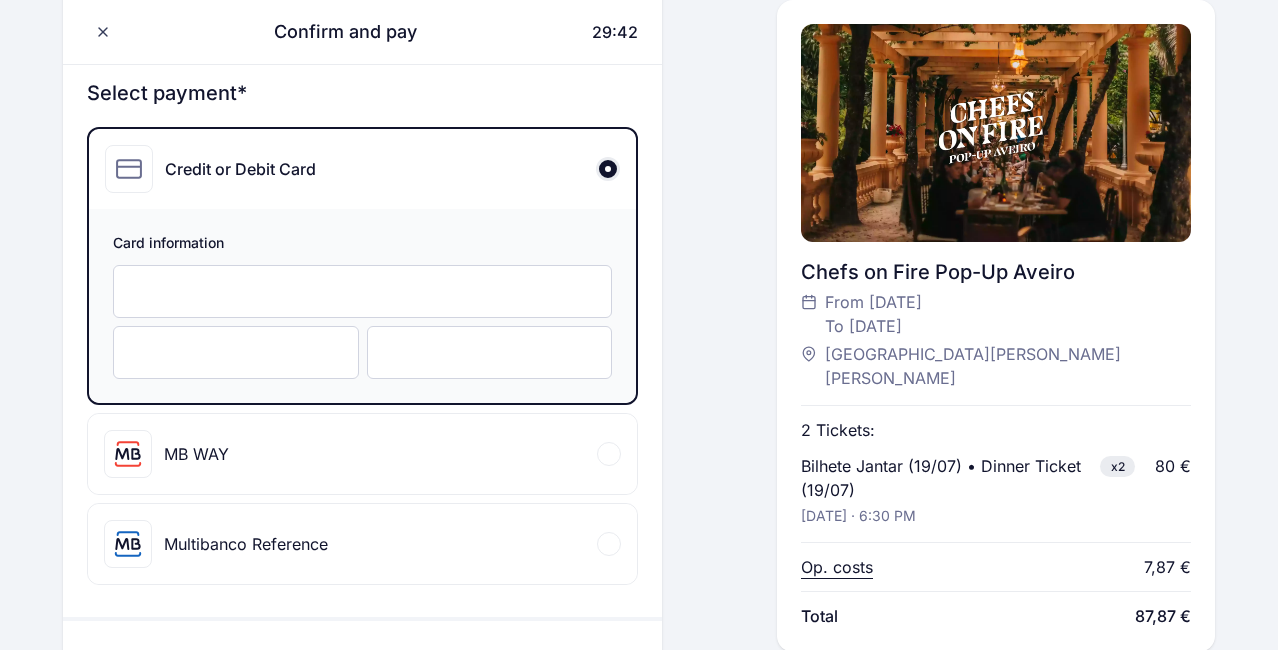 click at bounding box center [362, 291] 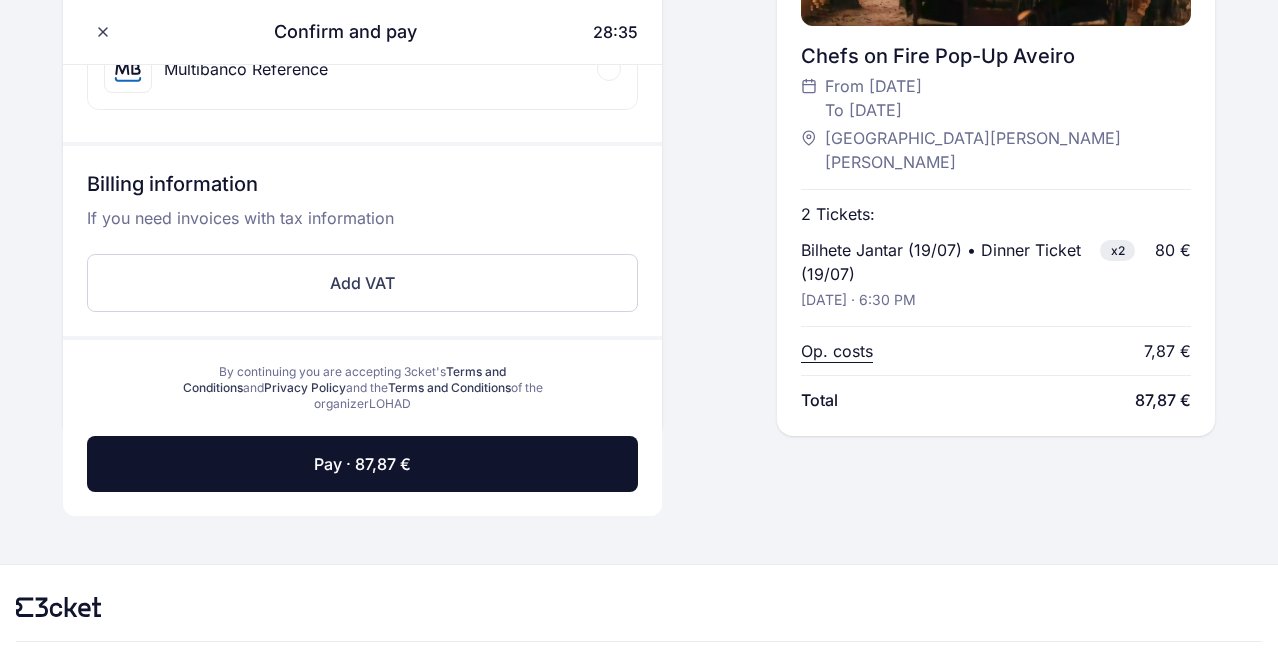 scroll, scrollTop: 1033, scrollLeft: 0, axis: vertical 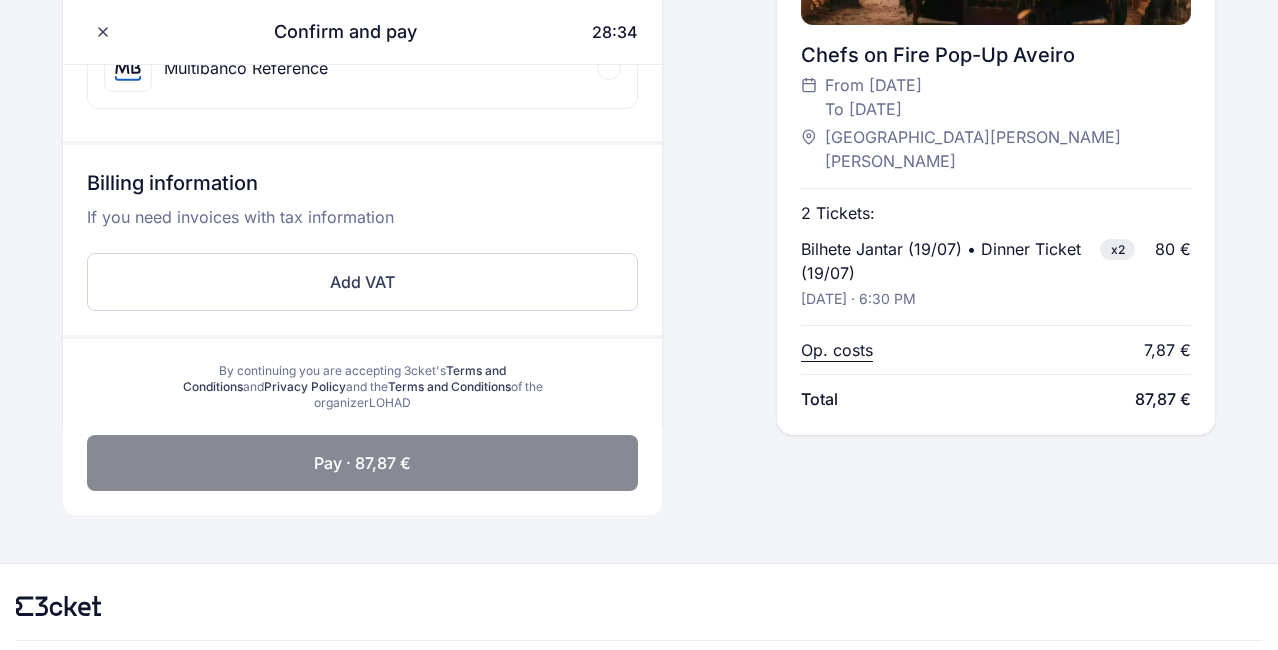 click on "Pay · 87,87 €" 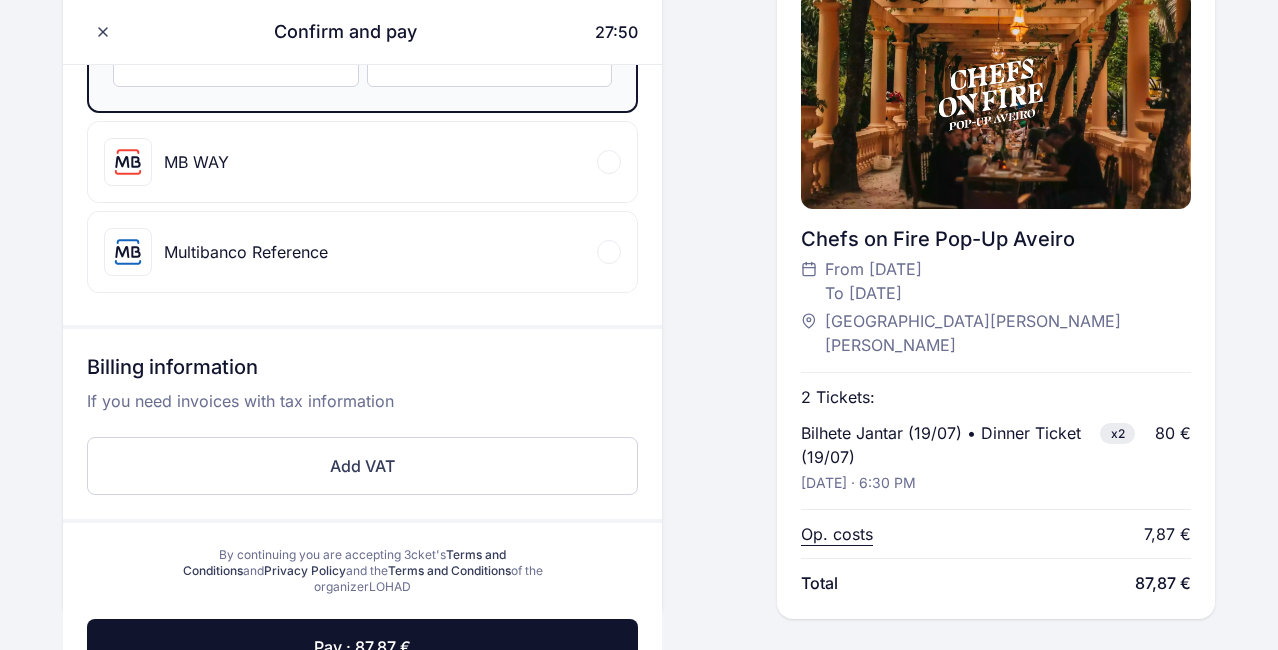 scroll, scrollTop: 582, scrollLeft: 0, axis: vertical 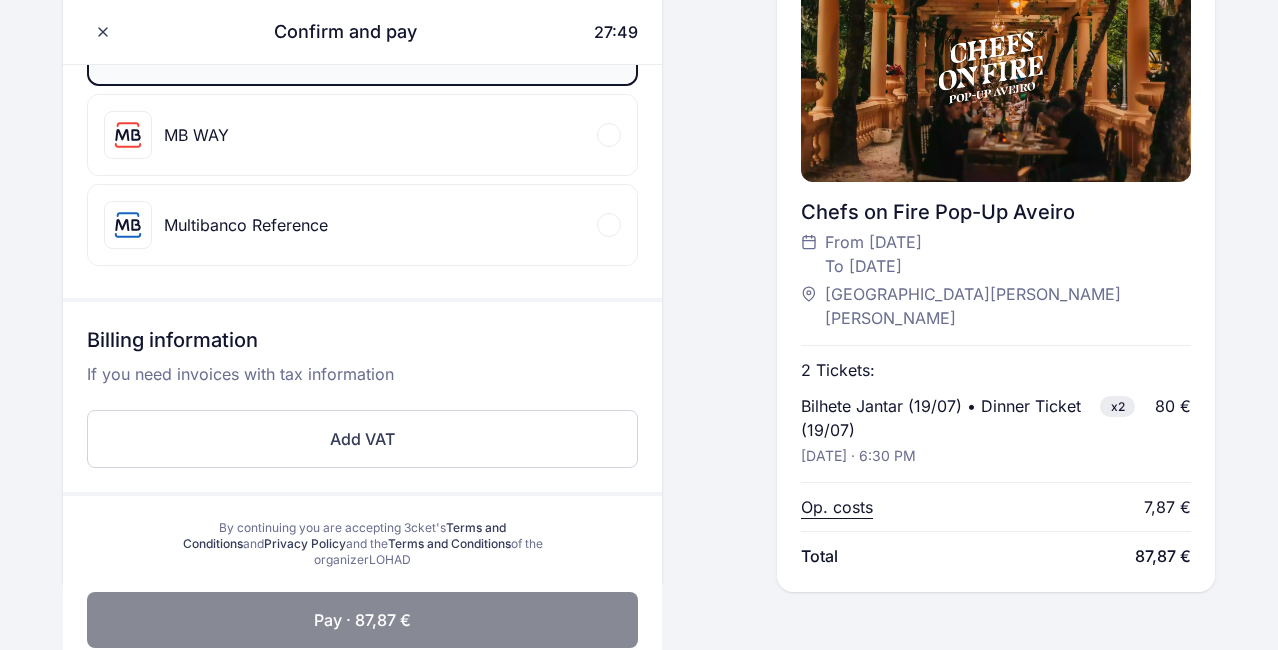 click on "Pay · 87,87 €" at bounding box center (362, 620) 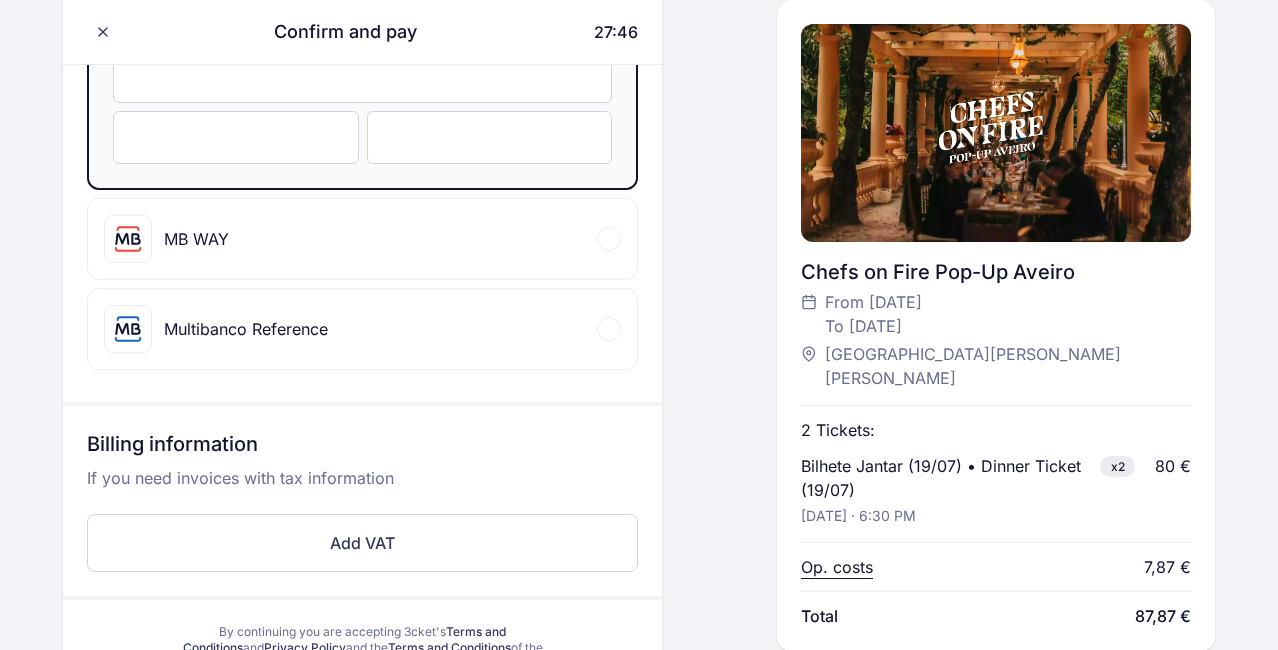 scroll, scrollTop: 465, scrollLeft: 0, axis: vertical 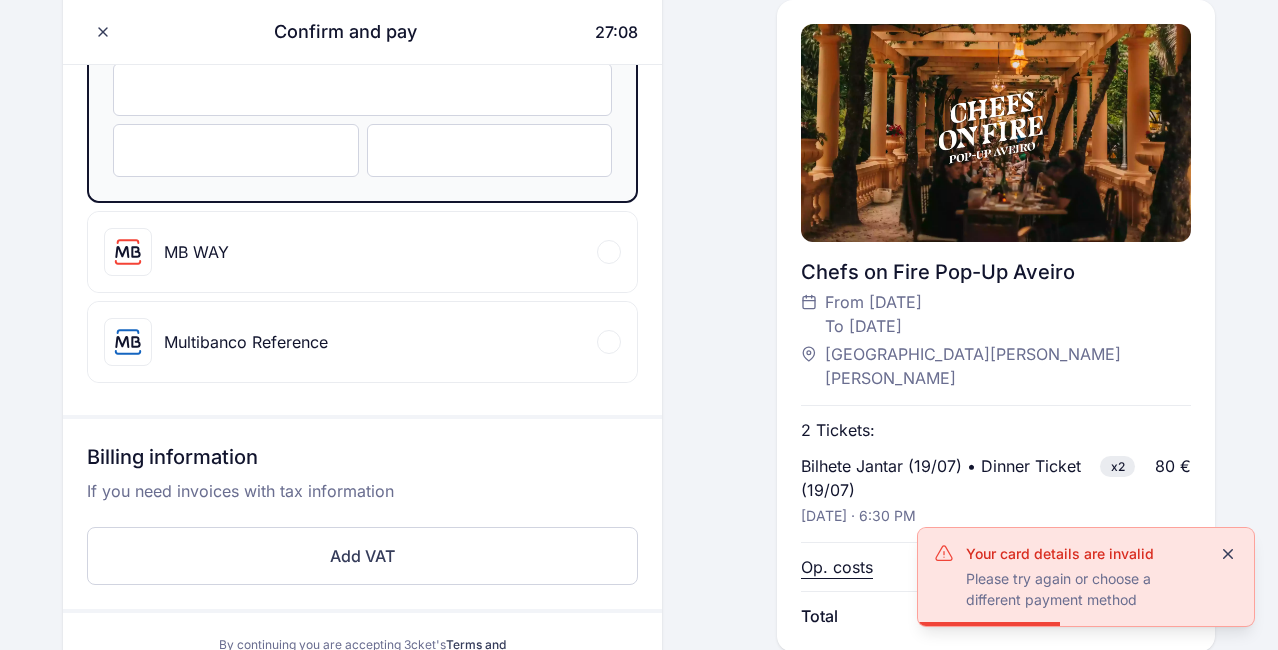 click 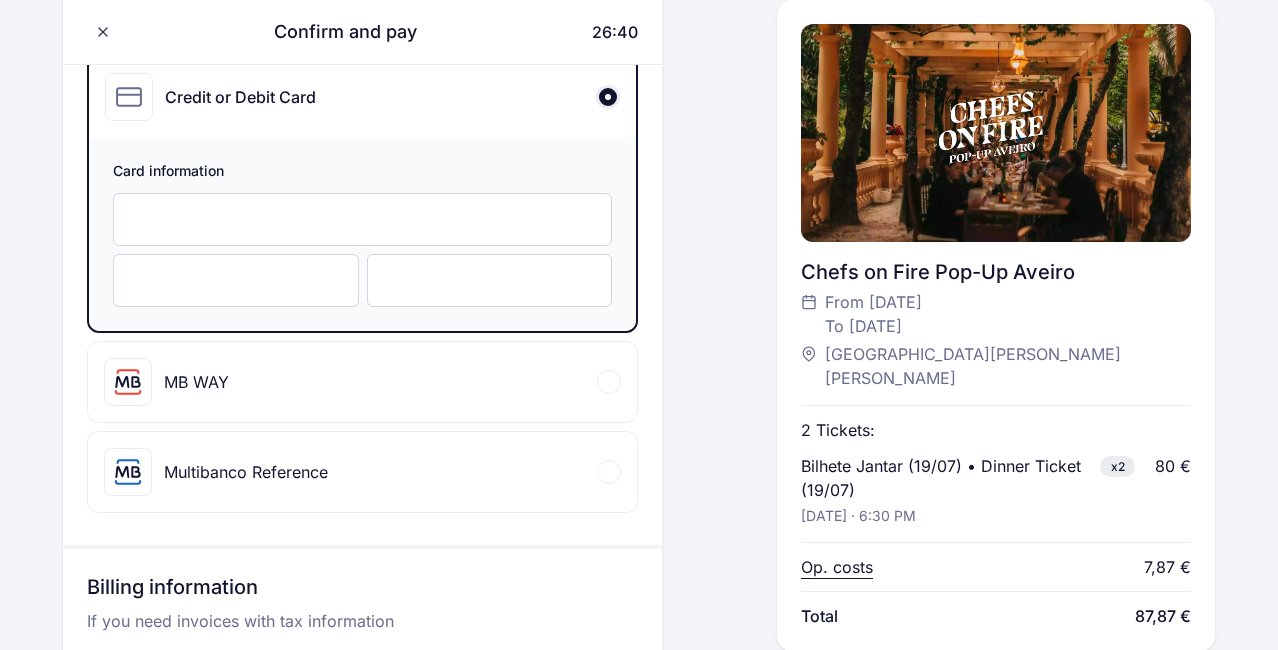 scroll, scrollTop: 334, scrollLeft: 0, axis: vertical 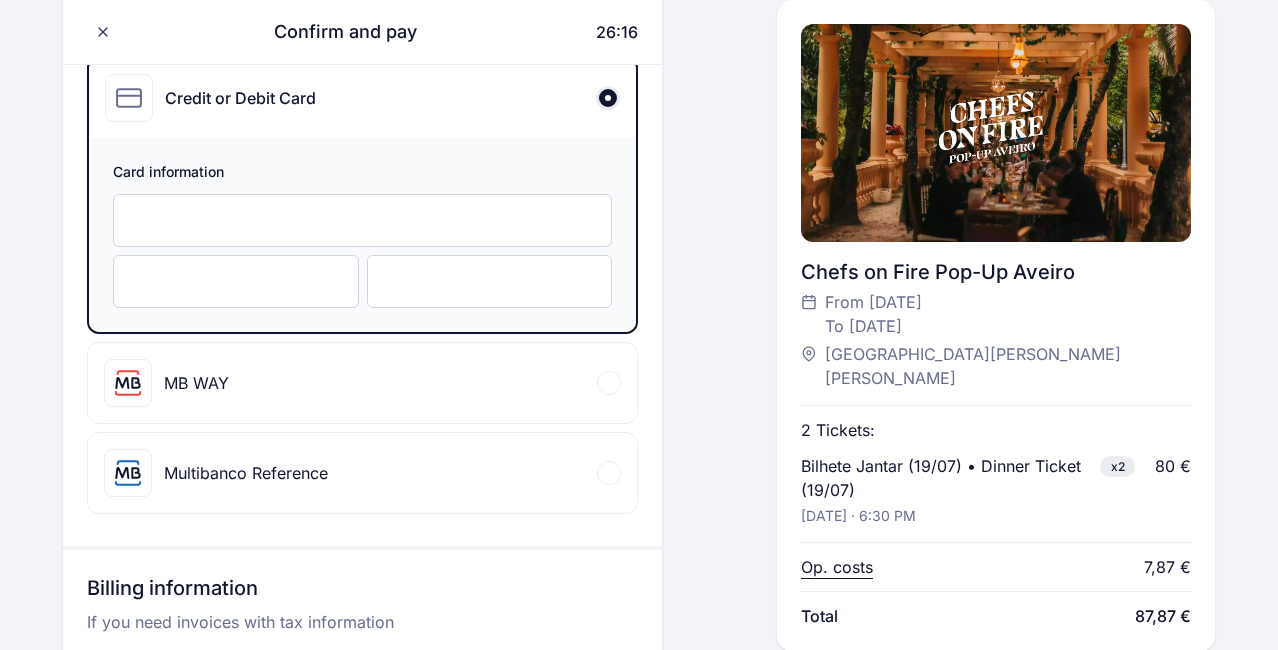 drag, startPoint x: 438, startPoint y: 291, endPoint x: 266, endPoint y: 258, distance: 175.13708 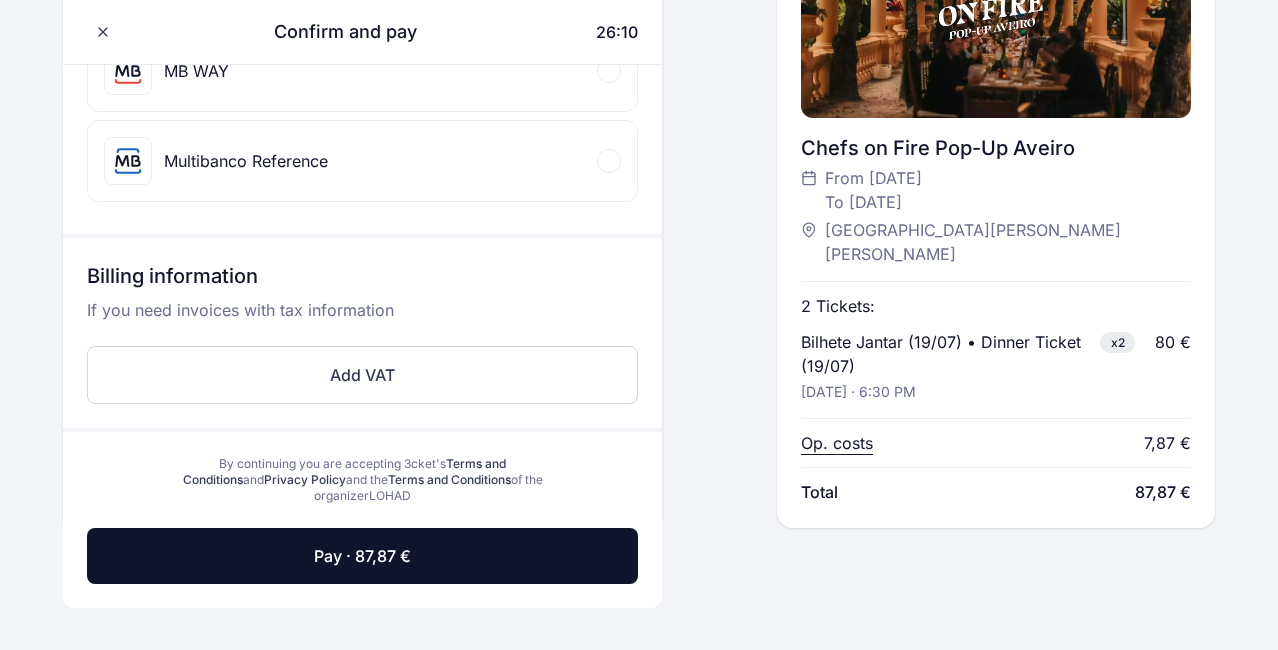 scroll, scrollTop: 661, scrollLeft: 0, axis: vertical 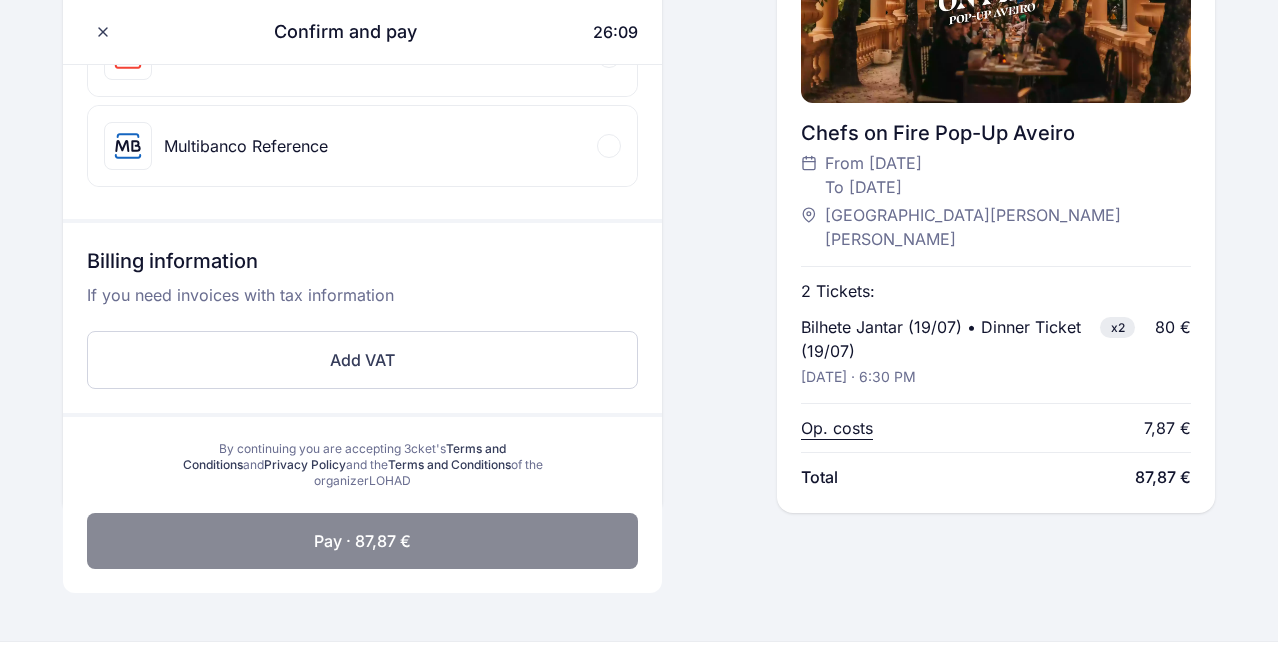 click on "Pay · 87,87 €" at bounding box center [362, 541] 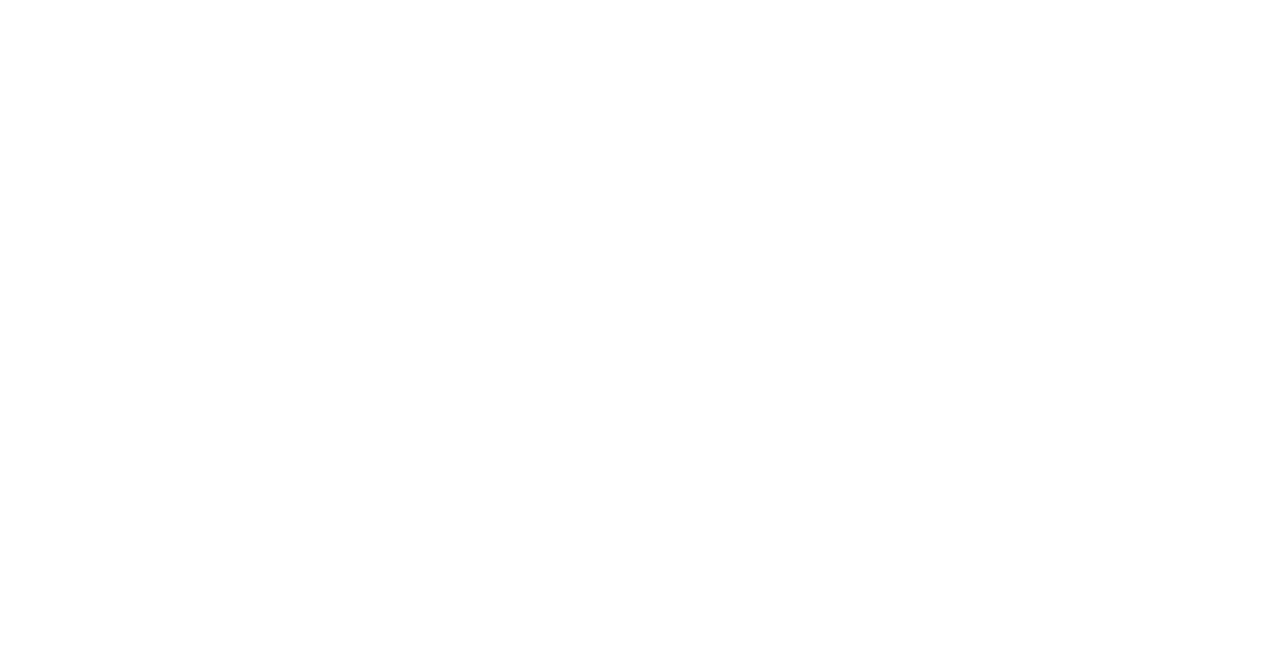 scroll, scrollTop: 0, scrollLeft: 0, axis: both 